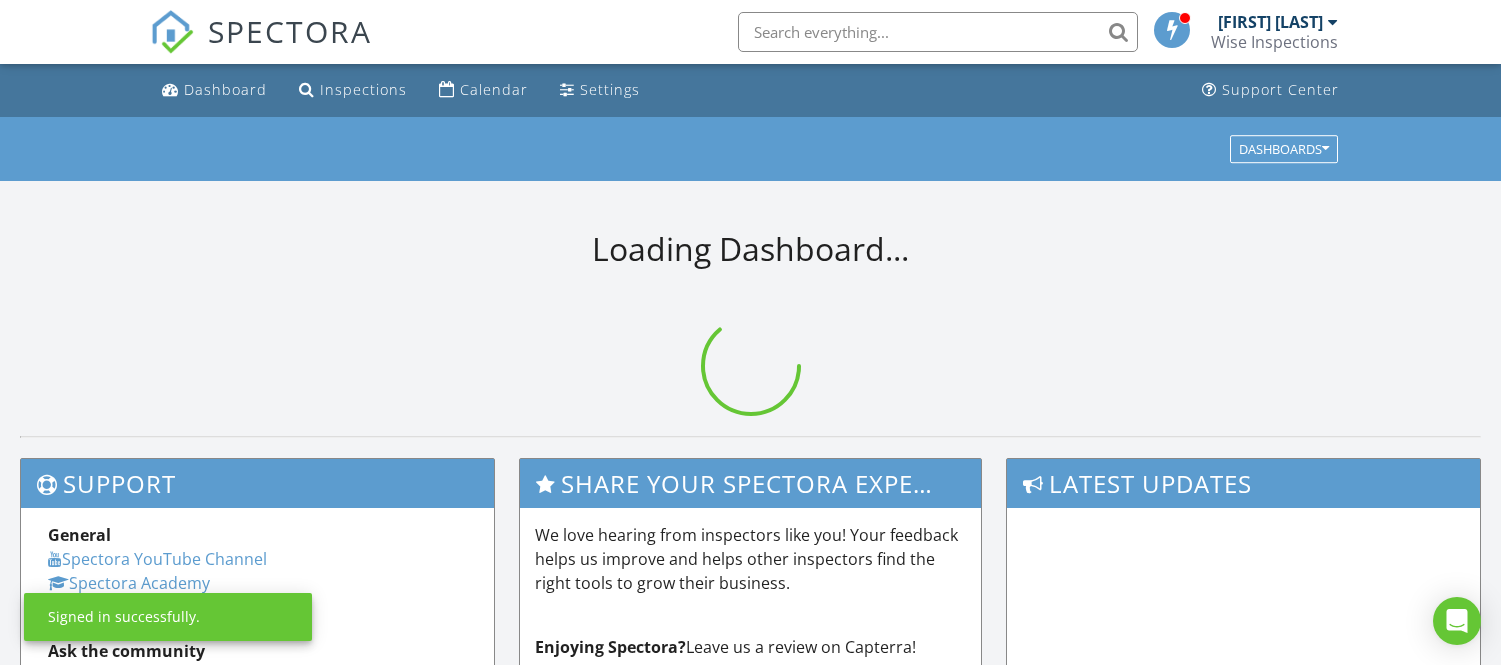 scroll, scrollTop: 0, scrollLeft: 0, axis: both 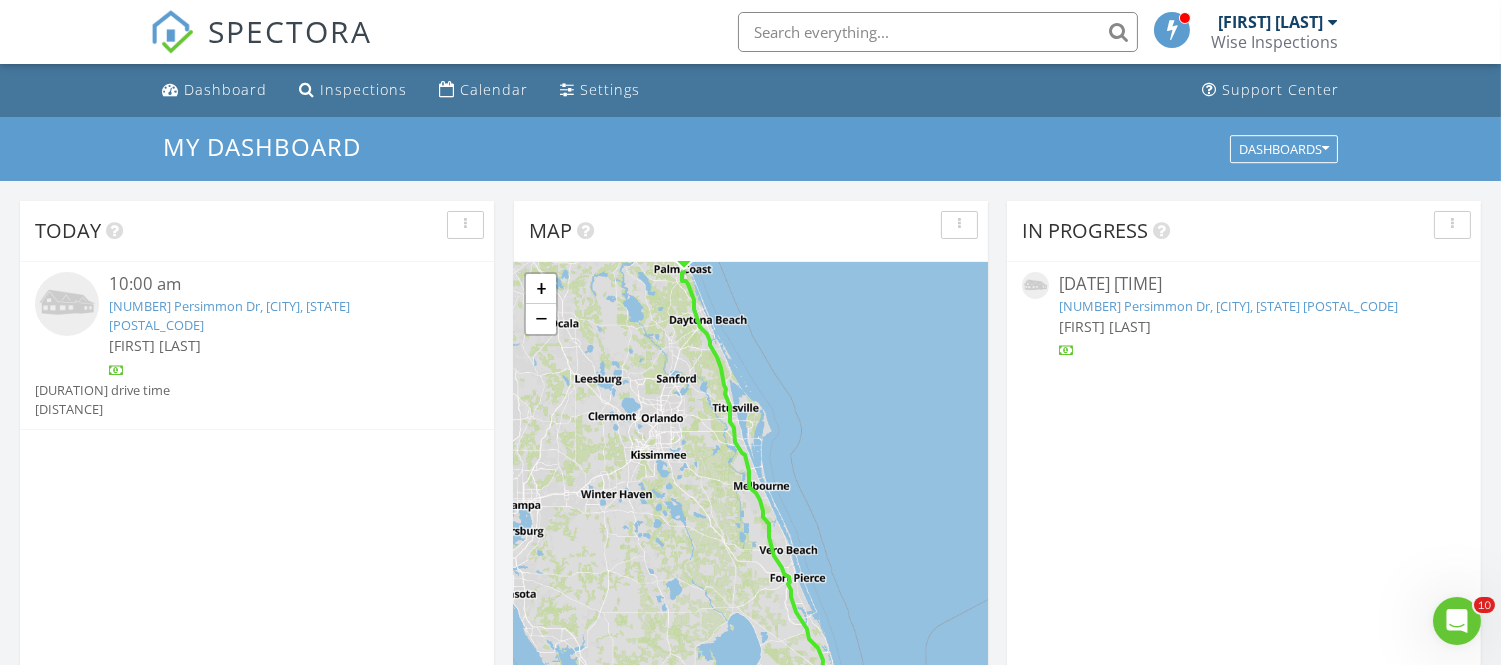 click at bounding box center (67, 304) 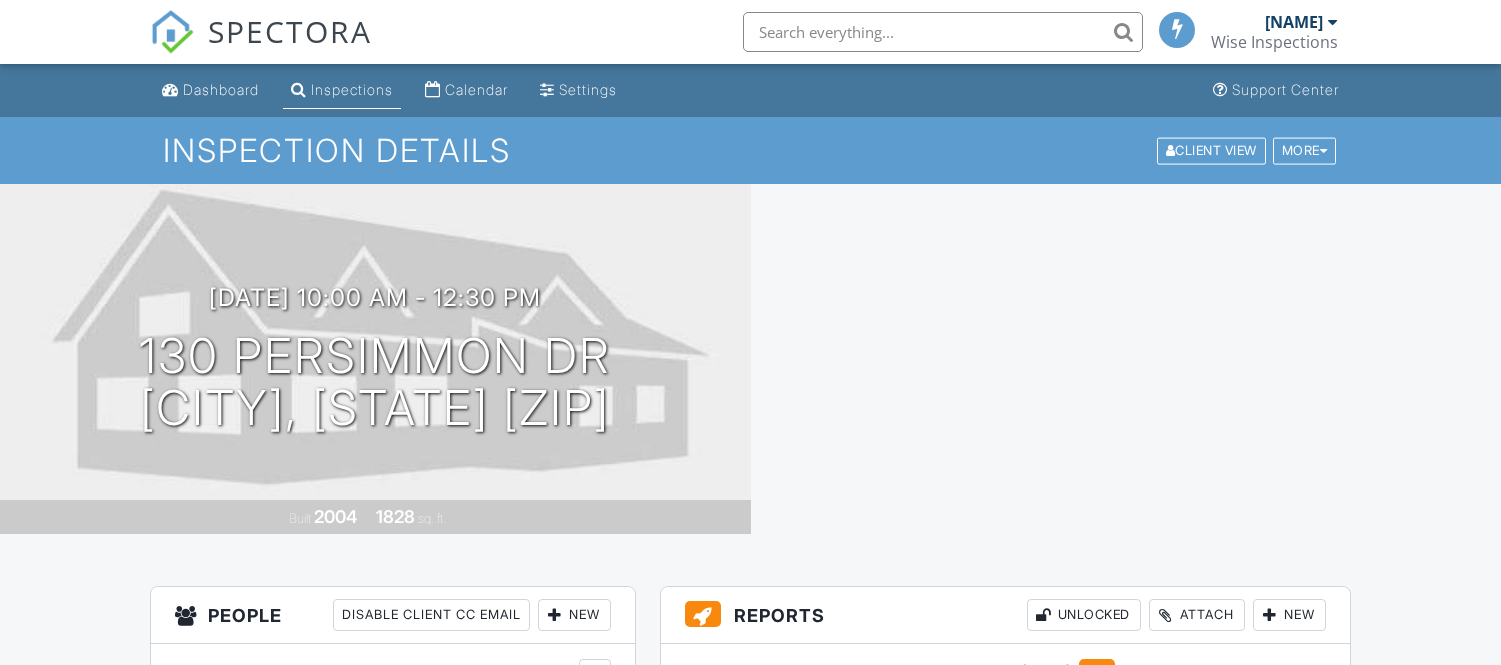scroll, scrollTop: 0, scrollLeft: 0, axis: both 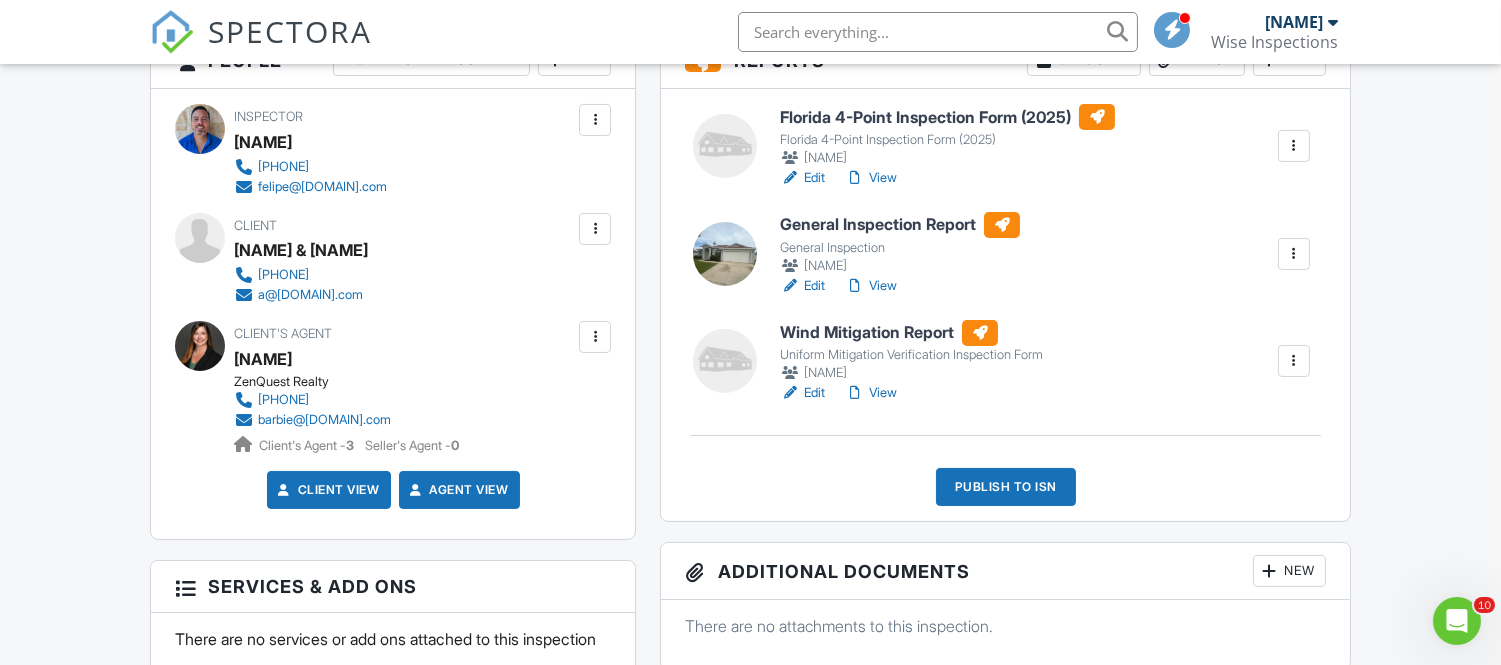 click on "Edit" at bounding box center [802, 393] 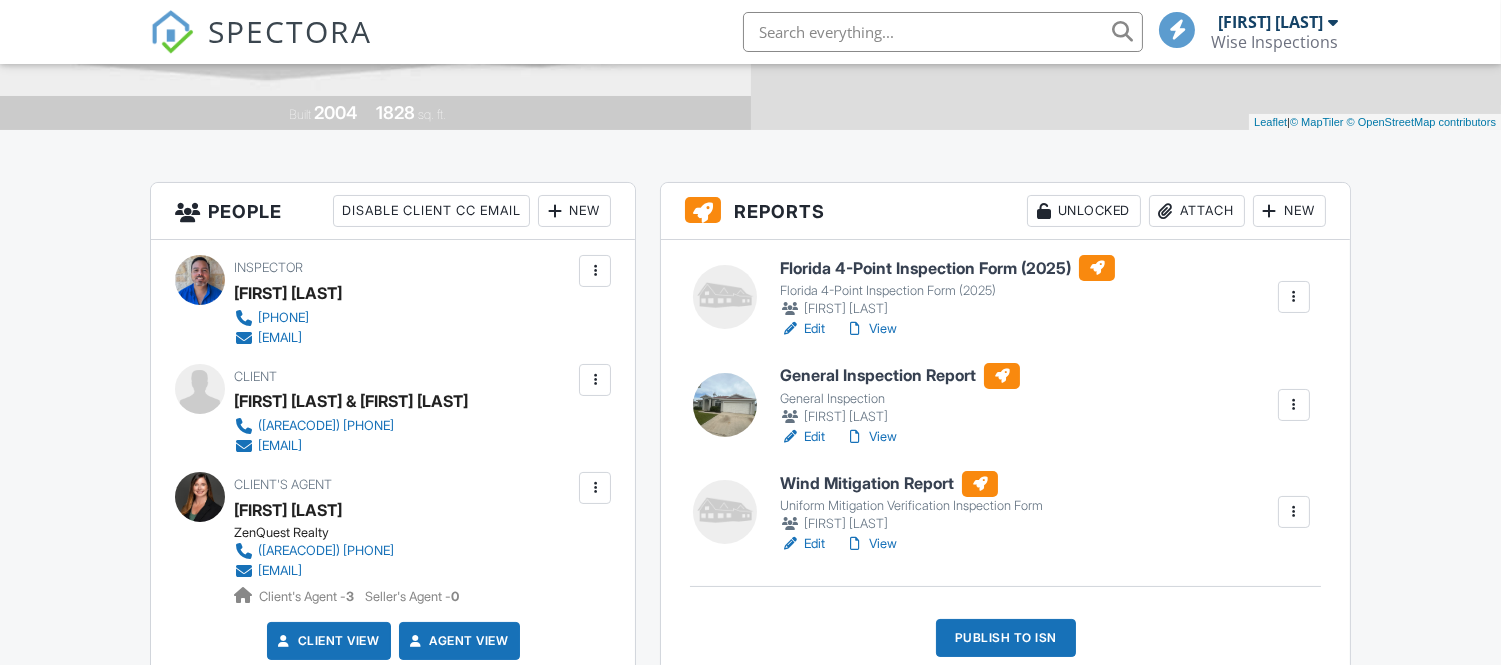 scroll, scrollTop: 444, scrollLeft: 0, axis: vertical 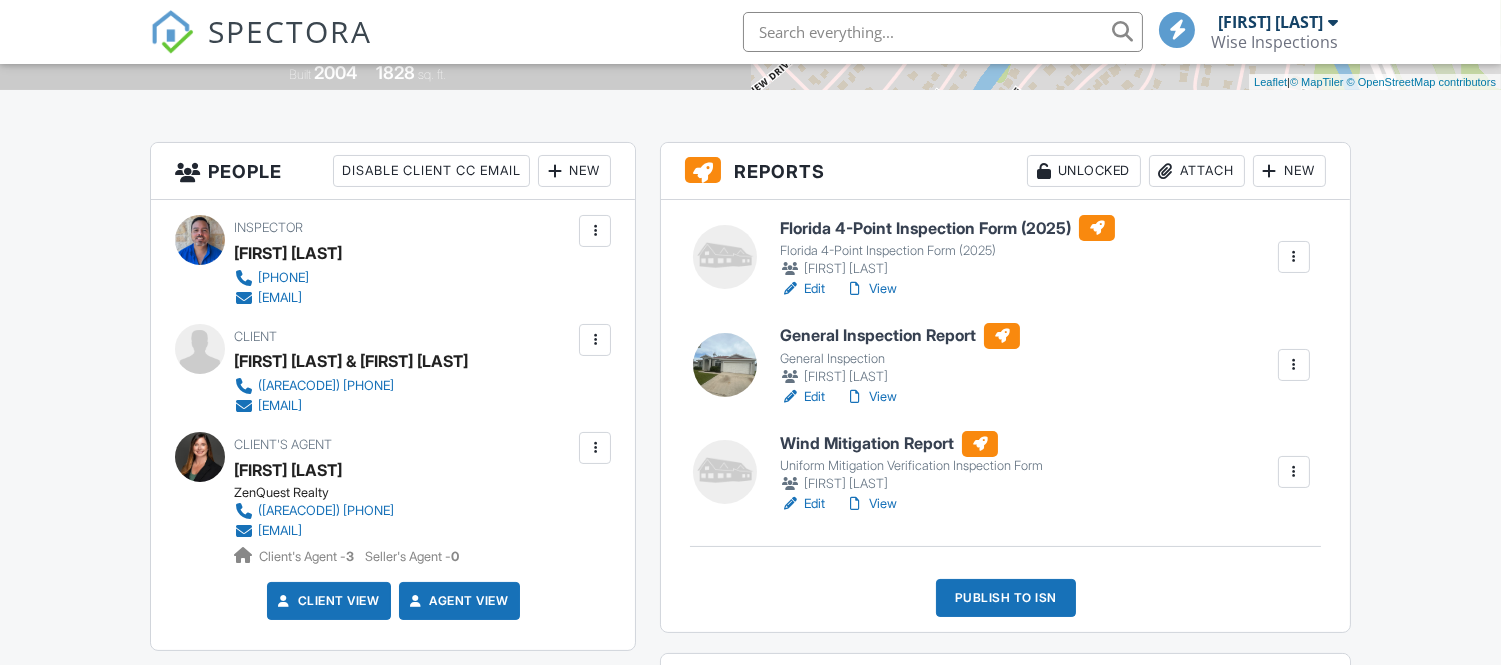 click on "New" at bounding box center [1289, 171] 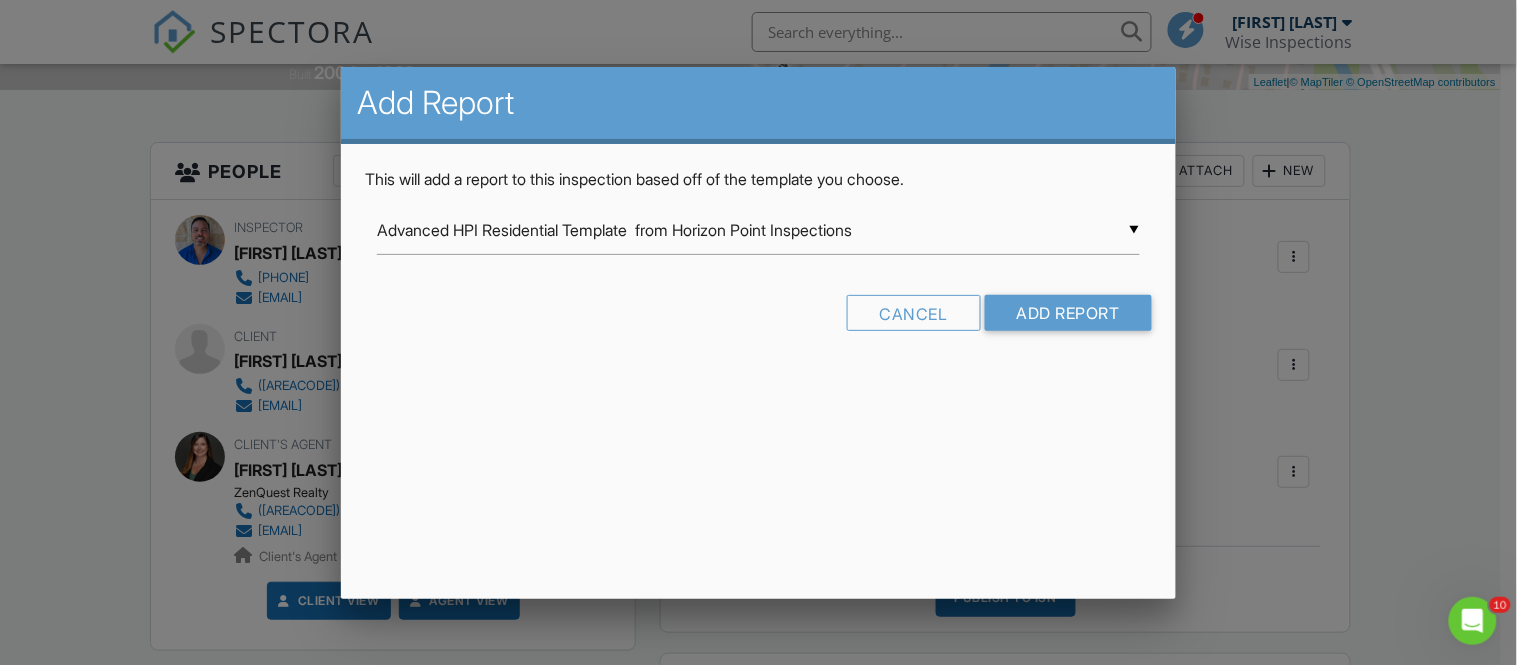 scroll, scrollTop: 0, scrollLeft: 0, axis: both 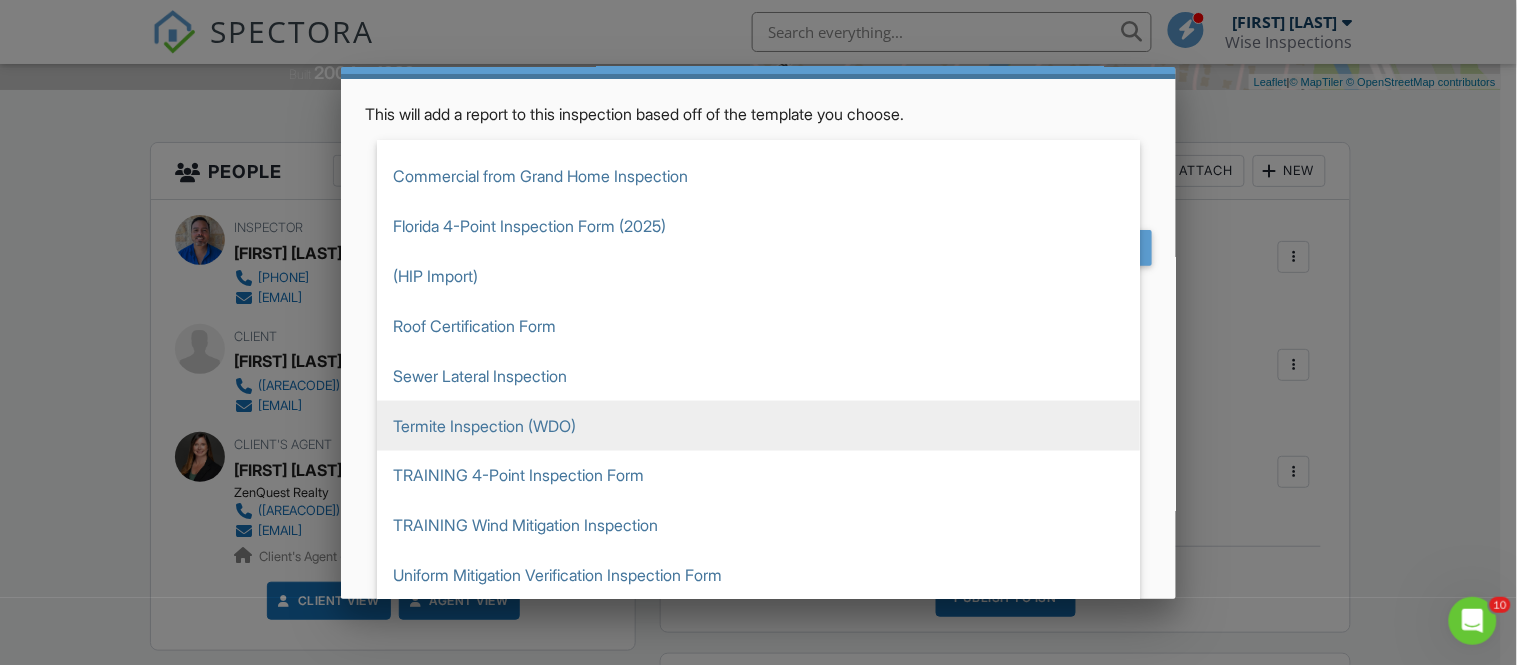 click on "Termite Inspection (WDO)" at bounding box center [758, 426] 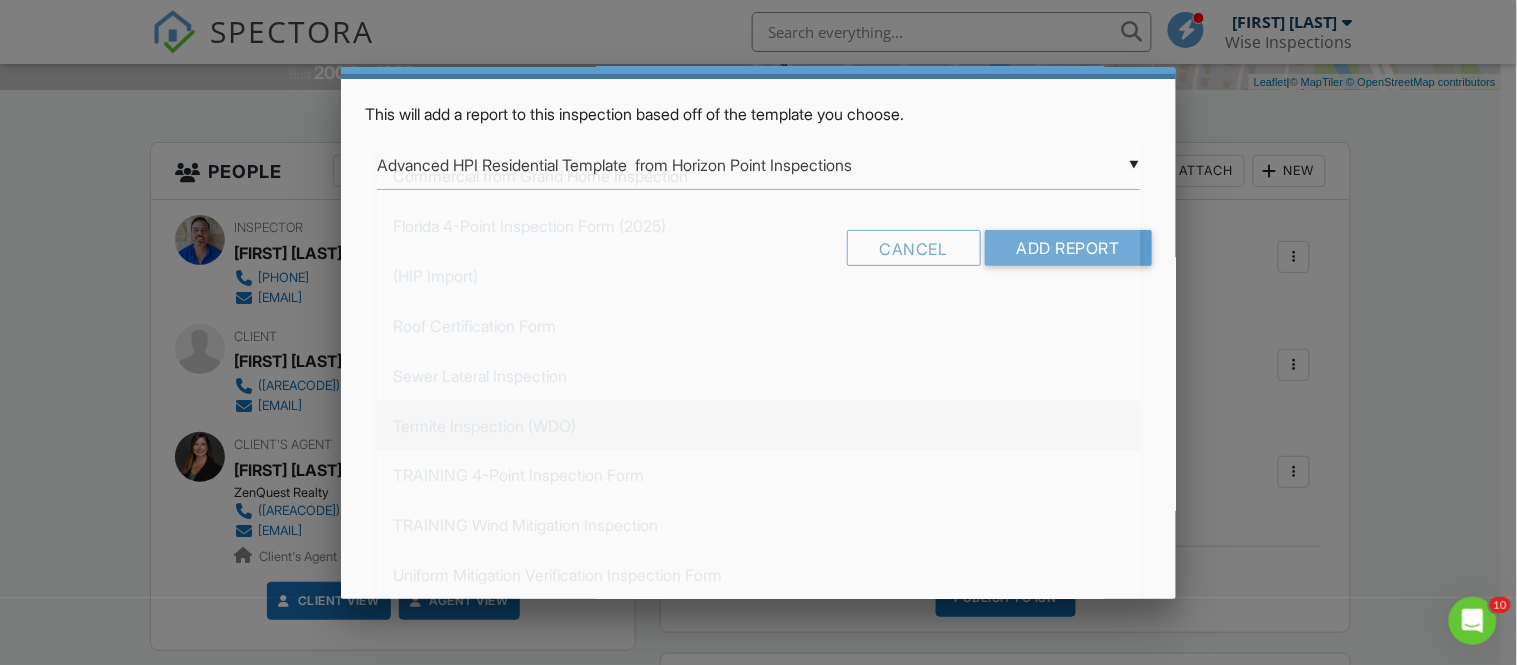 type on "Termite Inspection (WDO)" 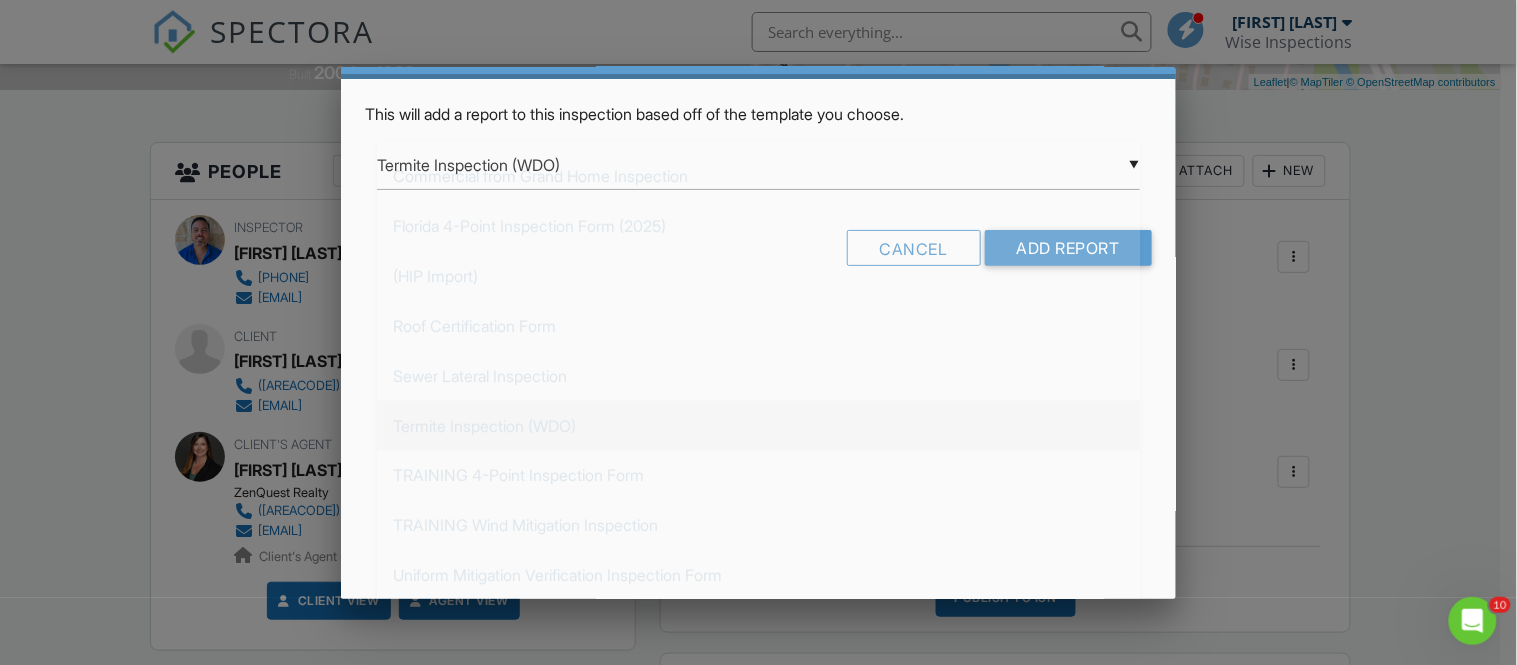 scroll, scrollTop: 0, scrollLeft: 0, axis: both 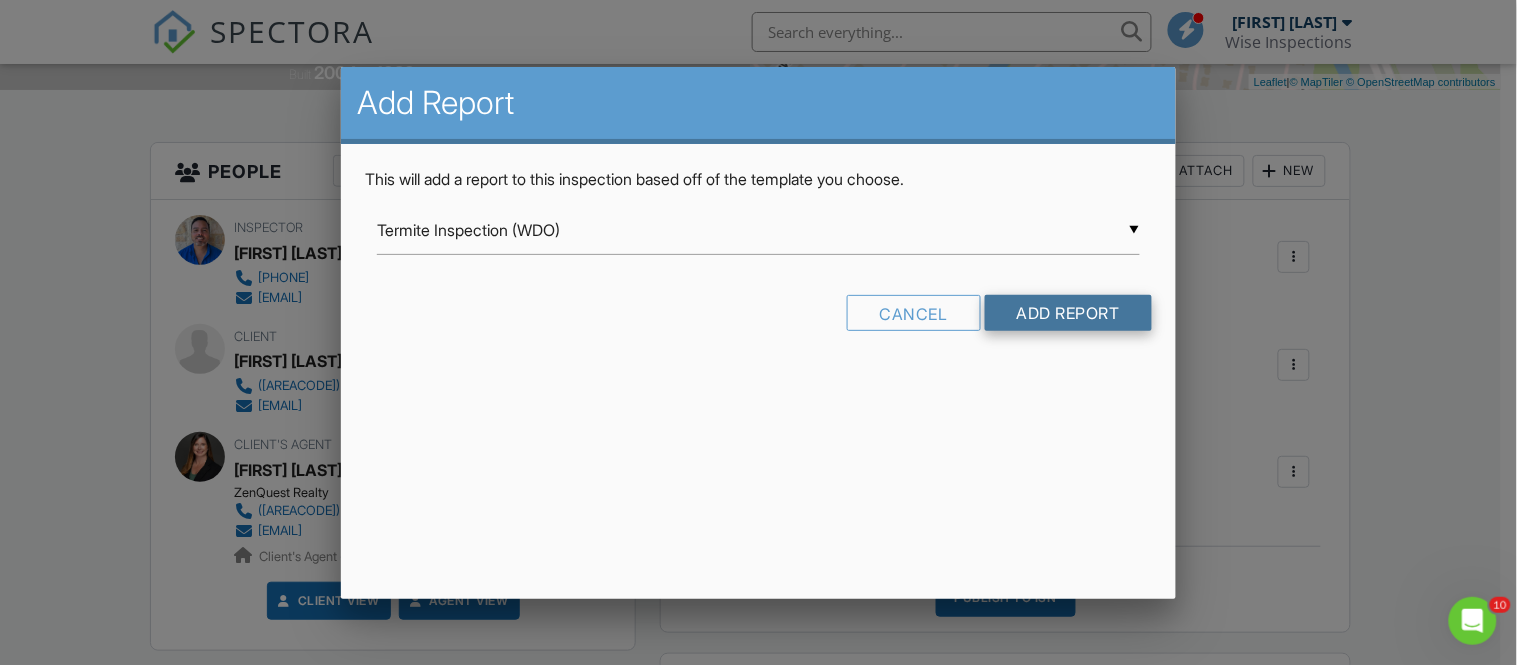 click on "Add Report" at bounding box center [1068, 313] 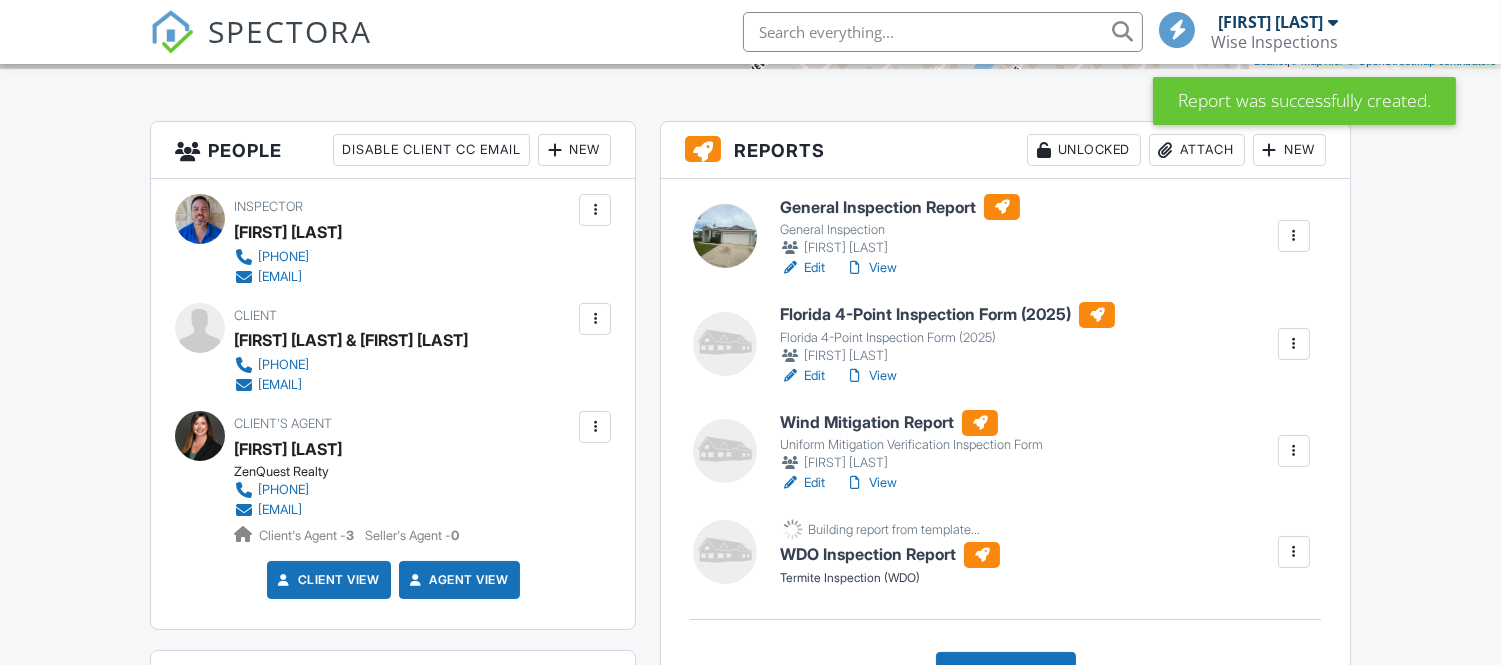 scroll, scrollTop: 555, scrollLeft: 0, axis: vertical 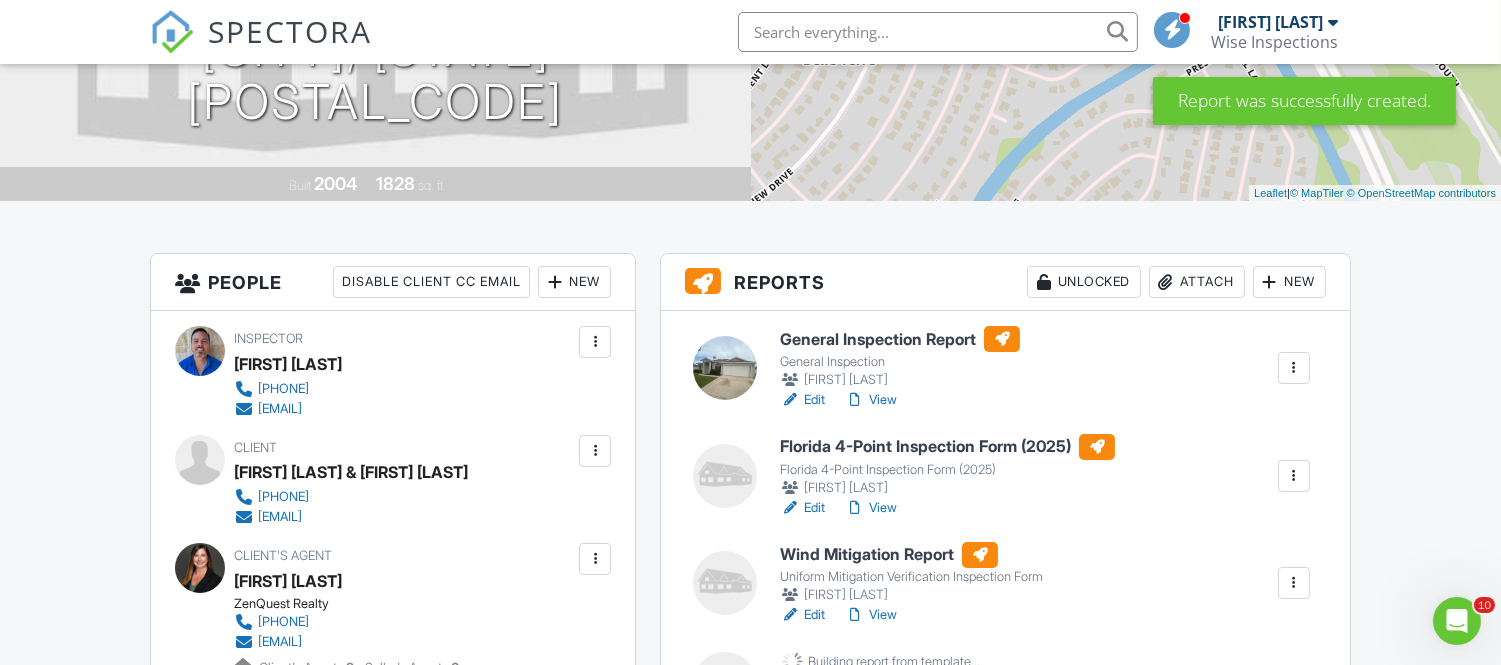 click on "Attach" at bounding box center (1197, 282) 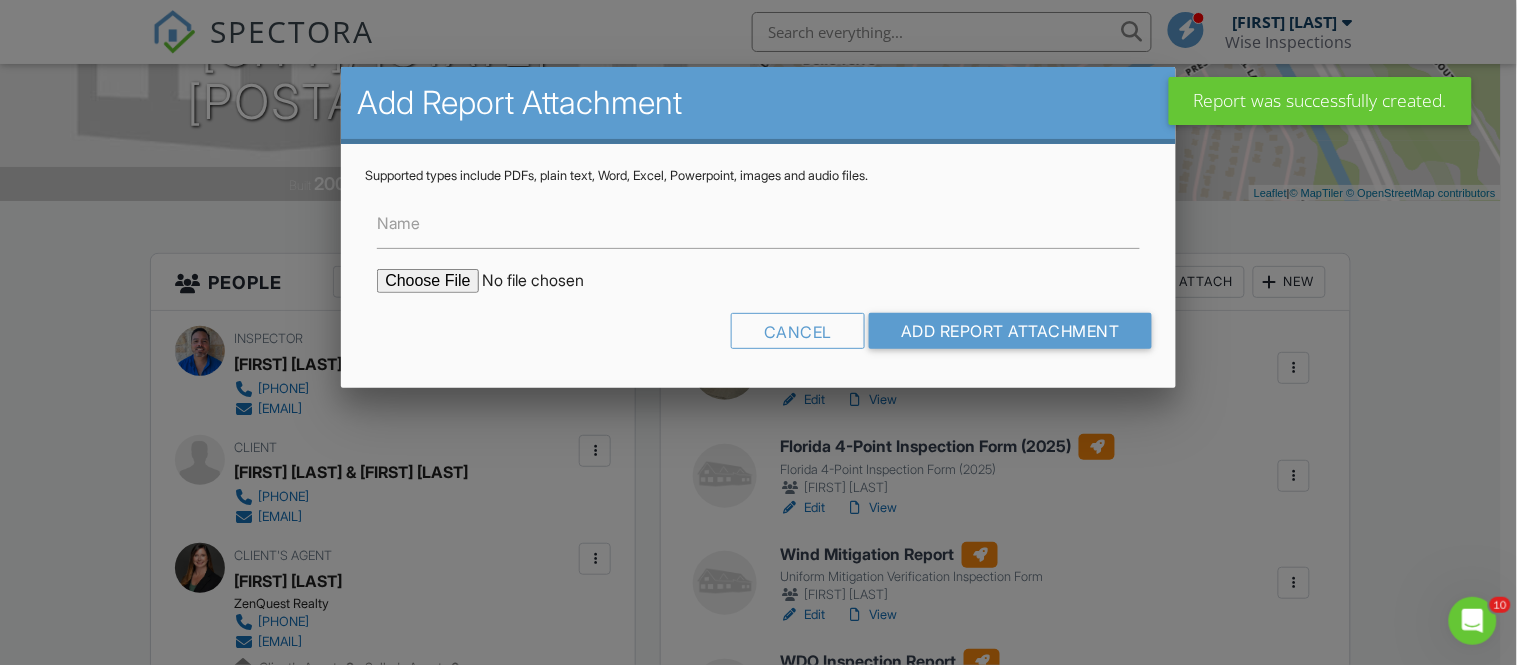 click at bounding box center (547, 281) 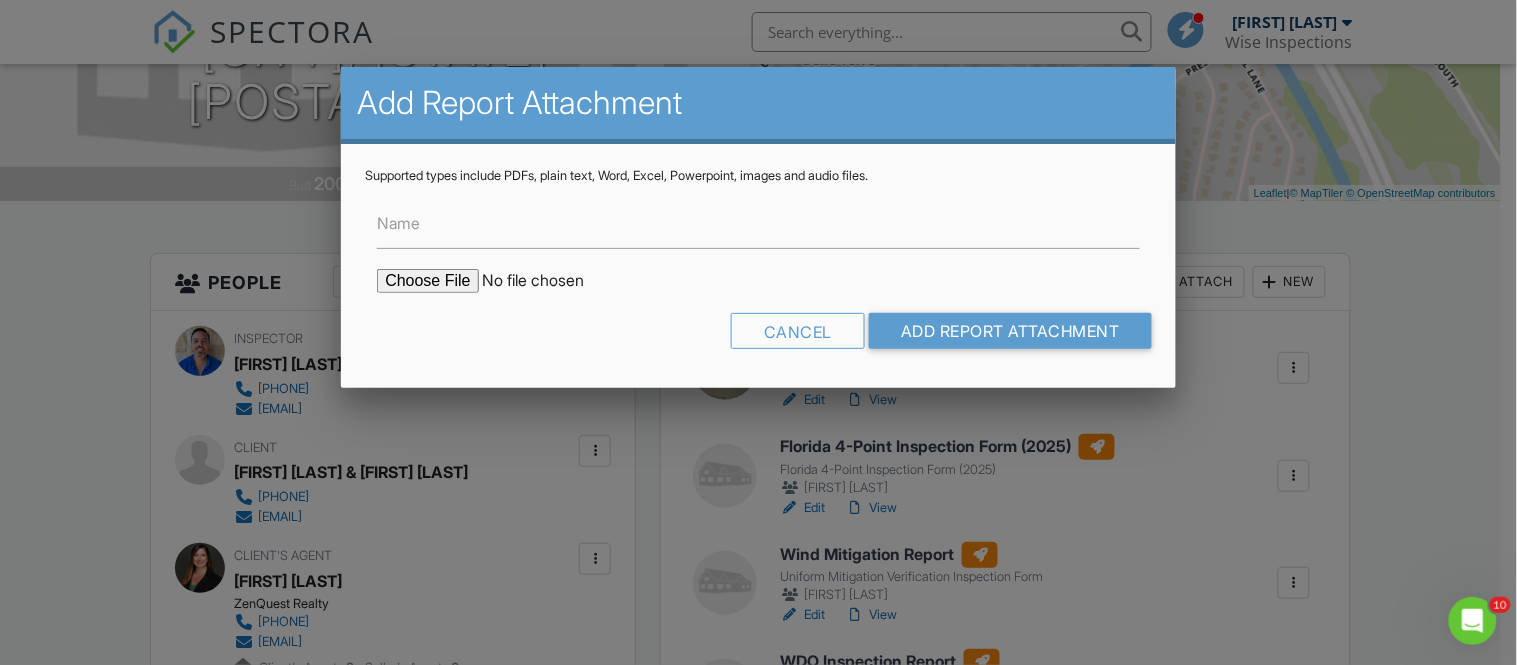 type on "C:\fakepath\PERMIT HISTORY 130PERSIMMON DR.pdf" 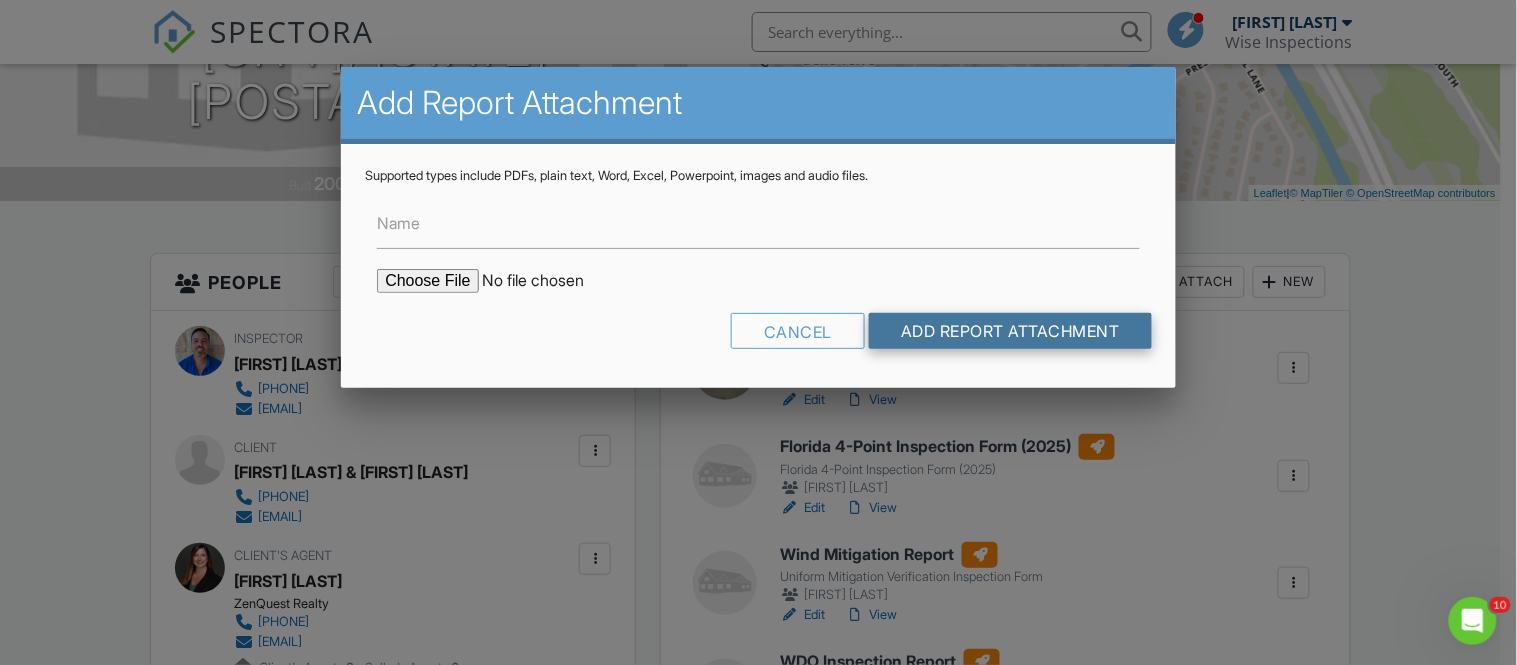 click on "Add Report Attachment" at bounding box center (1010, 331) 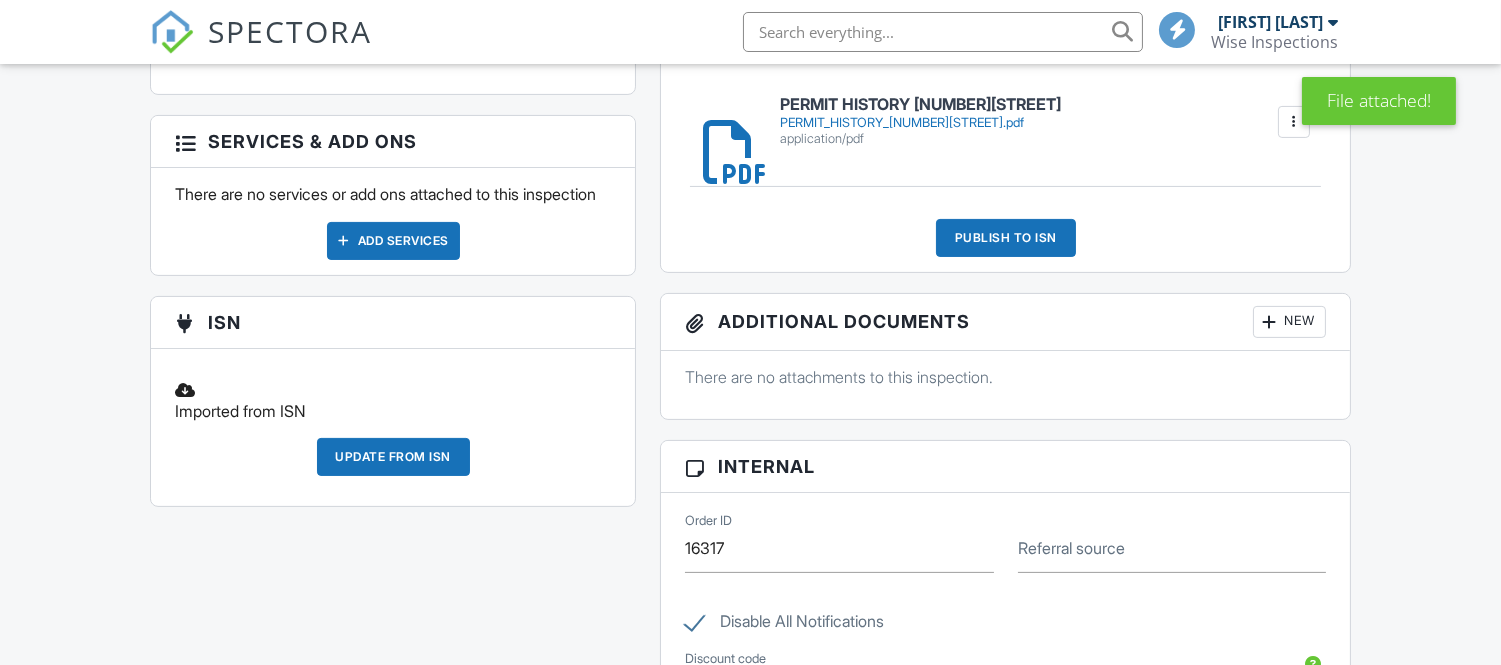 scroll, scrollTop: 444, scrollLeft: 0, axis: vertical 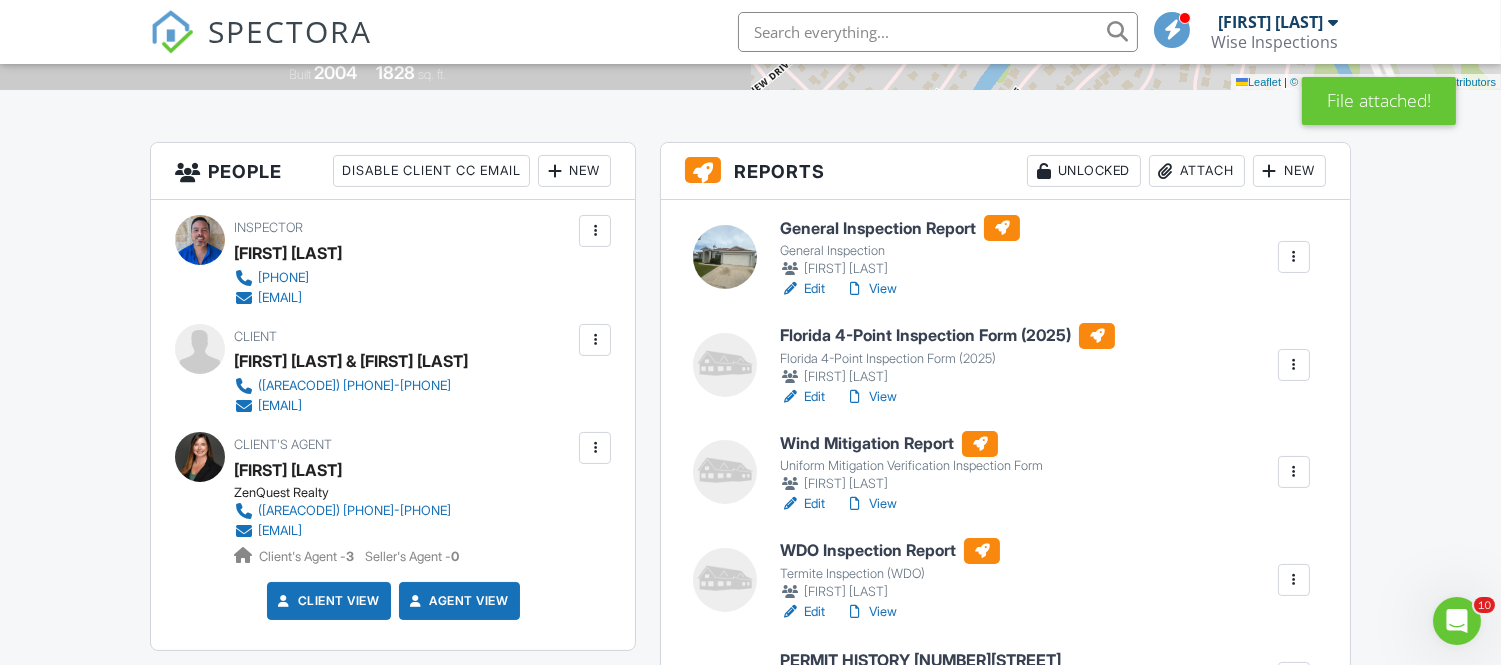 click on "Edit" at bounding box center [802, 612] 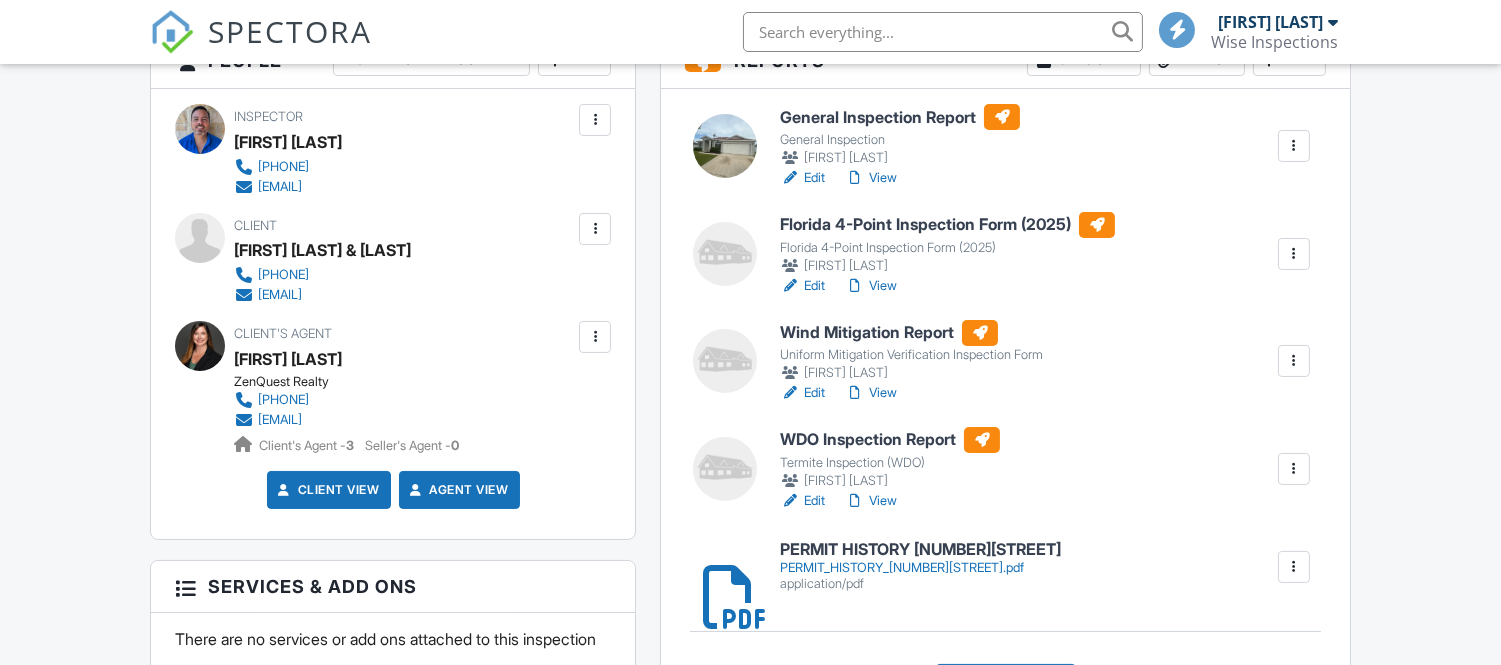scroll, scrollTop: 0, scrollLeft: 0, axis: both 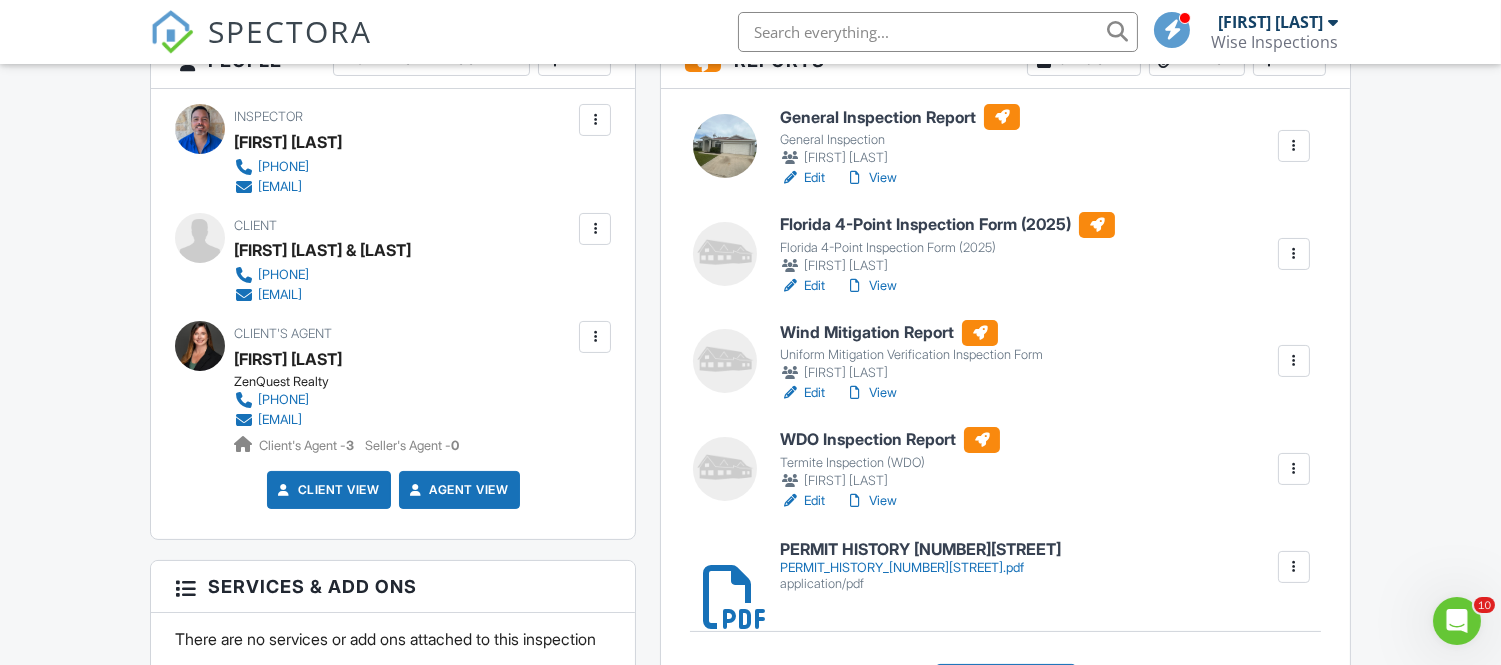 click on "Florida 4-Point Inspection Form (2025)" at bounding box center (947, 225) 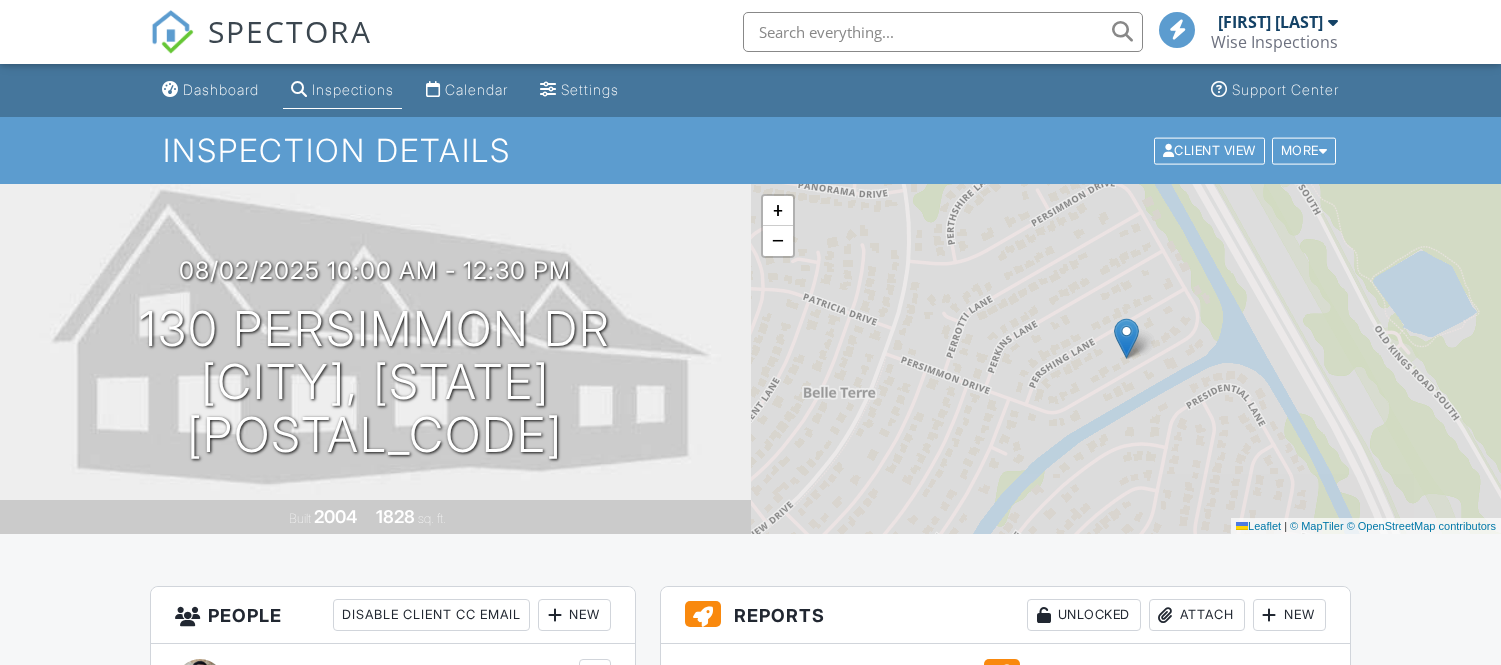 scroll, scrollTop: 0, scrollLeft: 0, axis: both 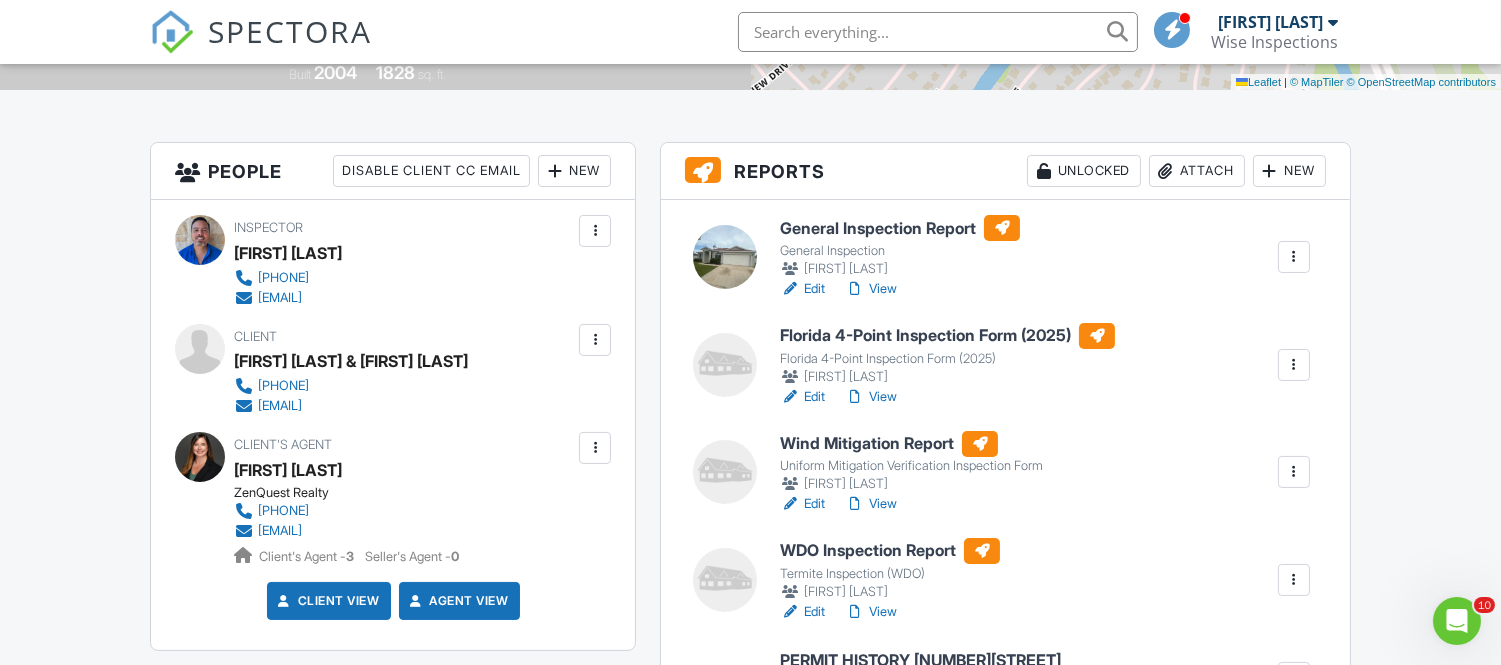 click on "View" at bounding box center (871, 289) 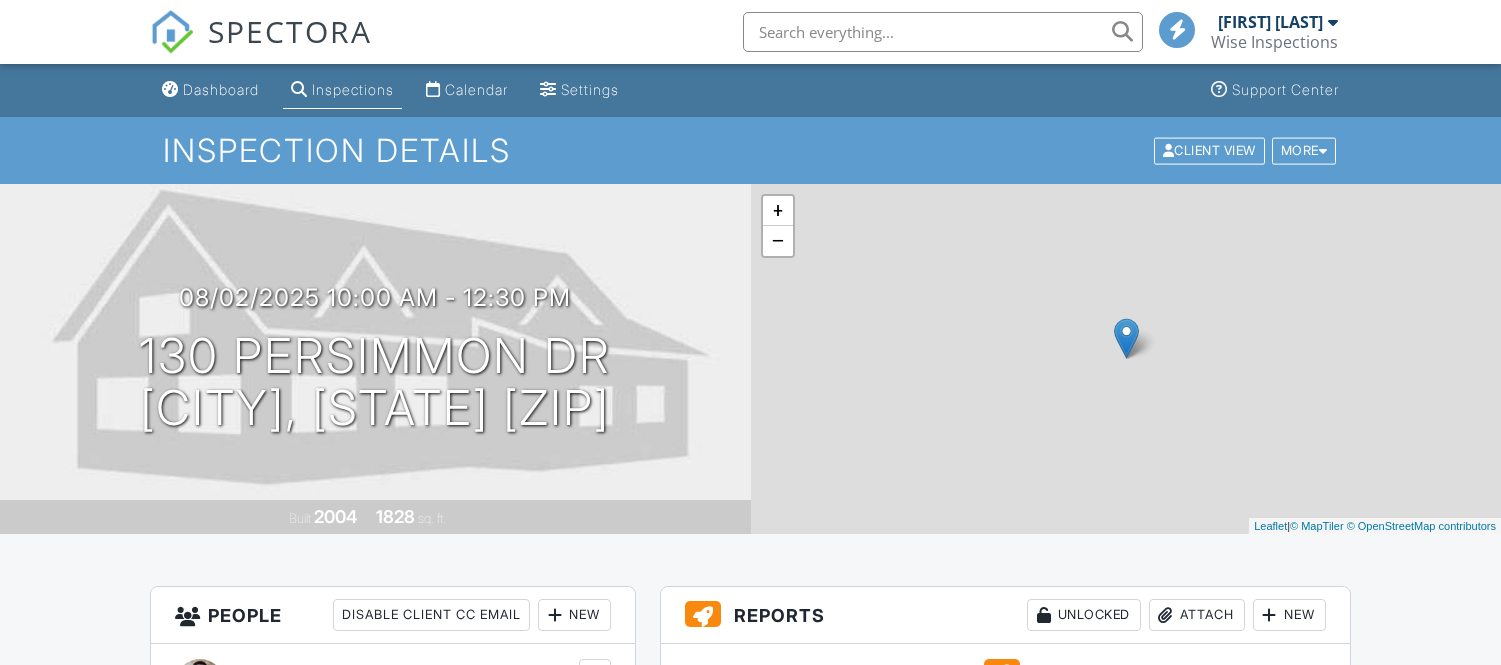 scroll, scrollTop: 0, scrollLeft: 0, axis: both 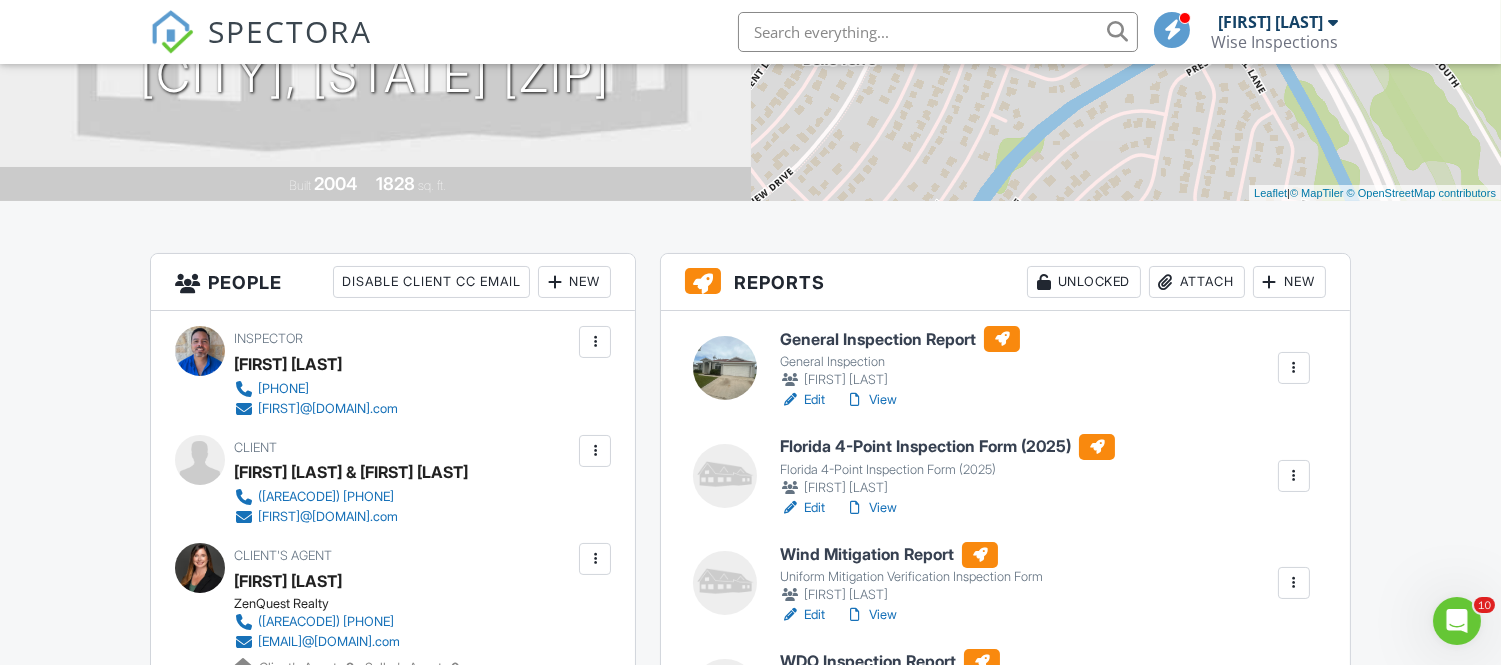 click on "View" at bounding box center (871, 400) 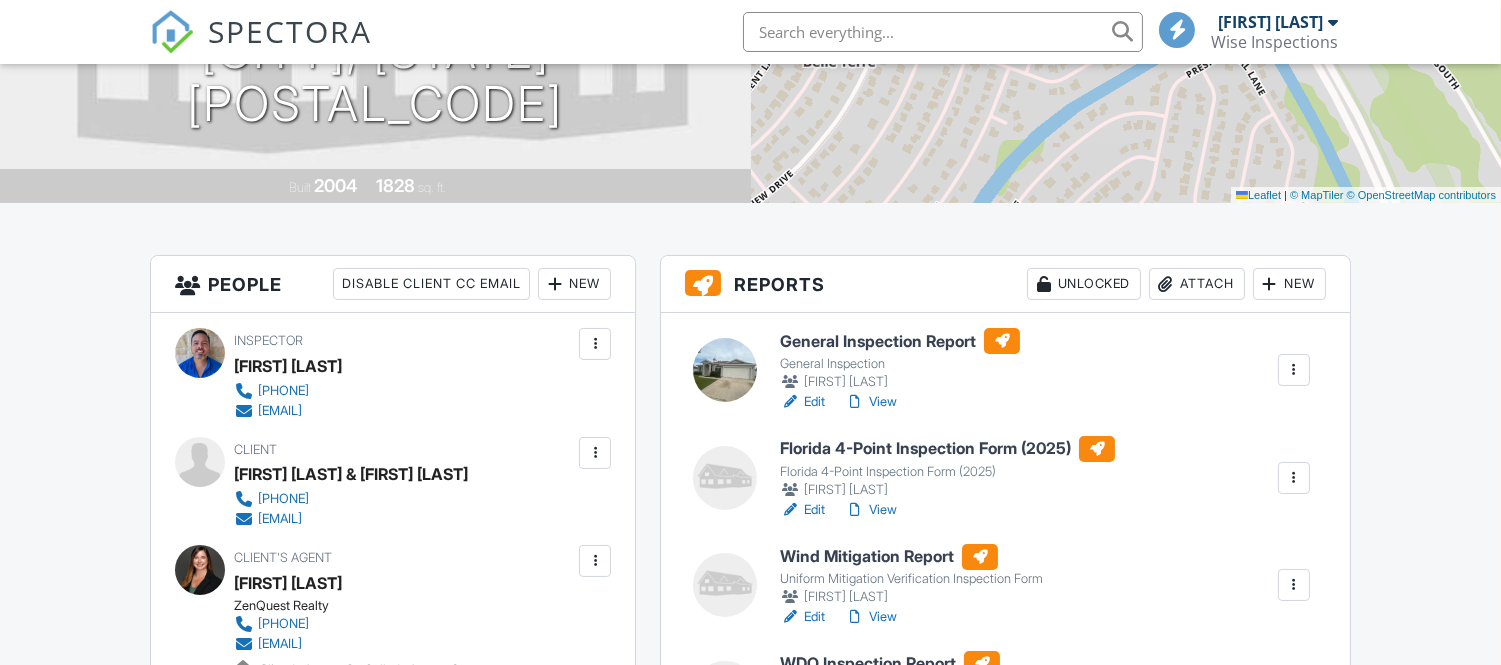 scroll, scrollTop: 331, scrollLeft: 0, axis: vertical 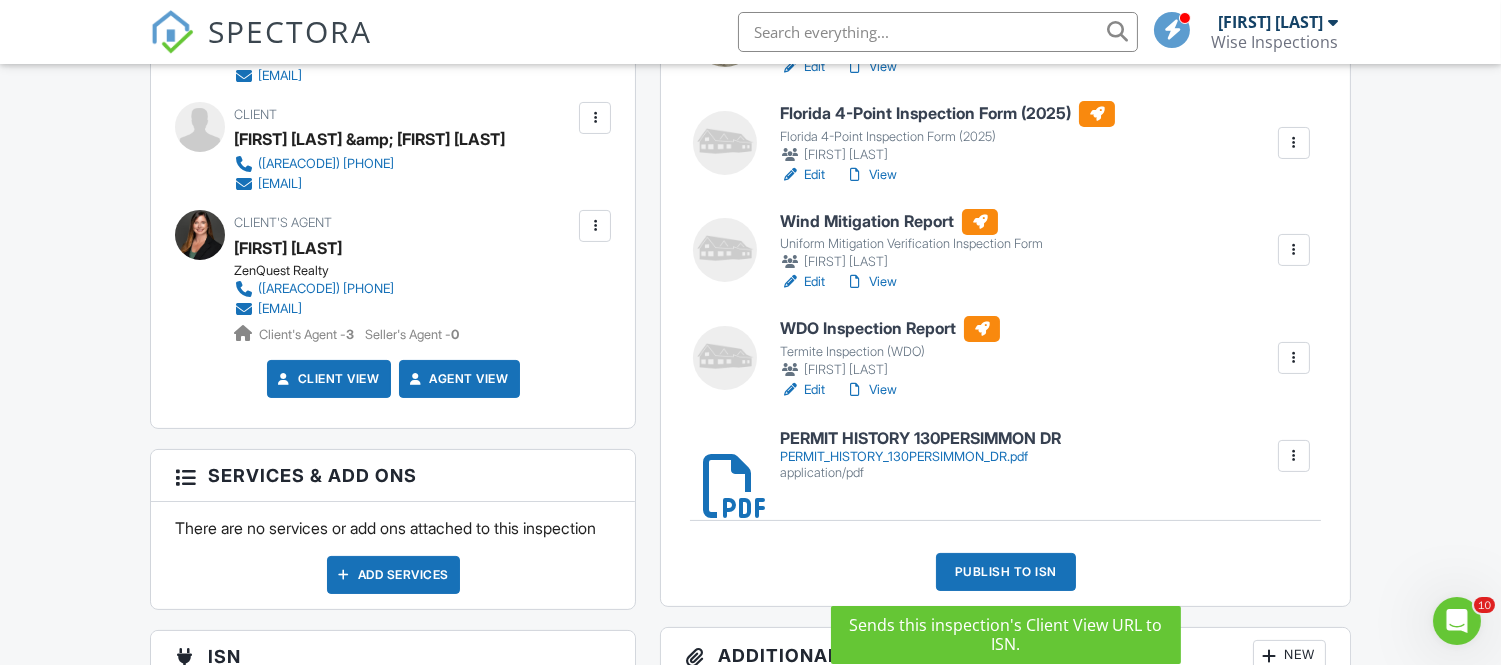 click on "Publish to ISN" at bounding box center (1006, 572) 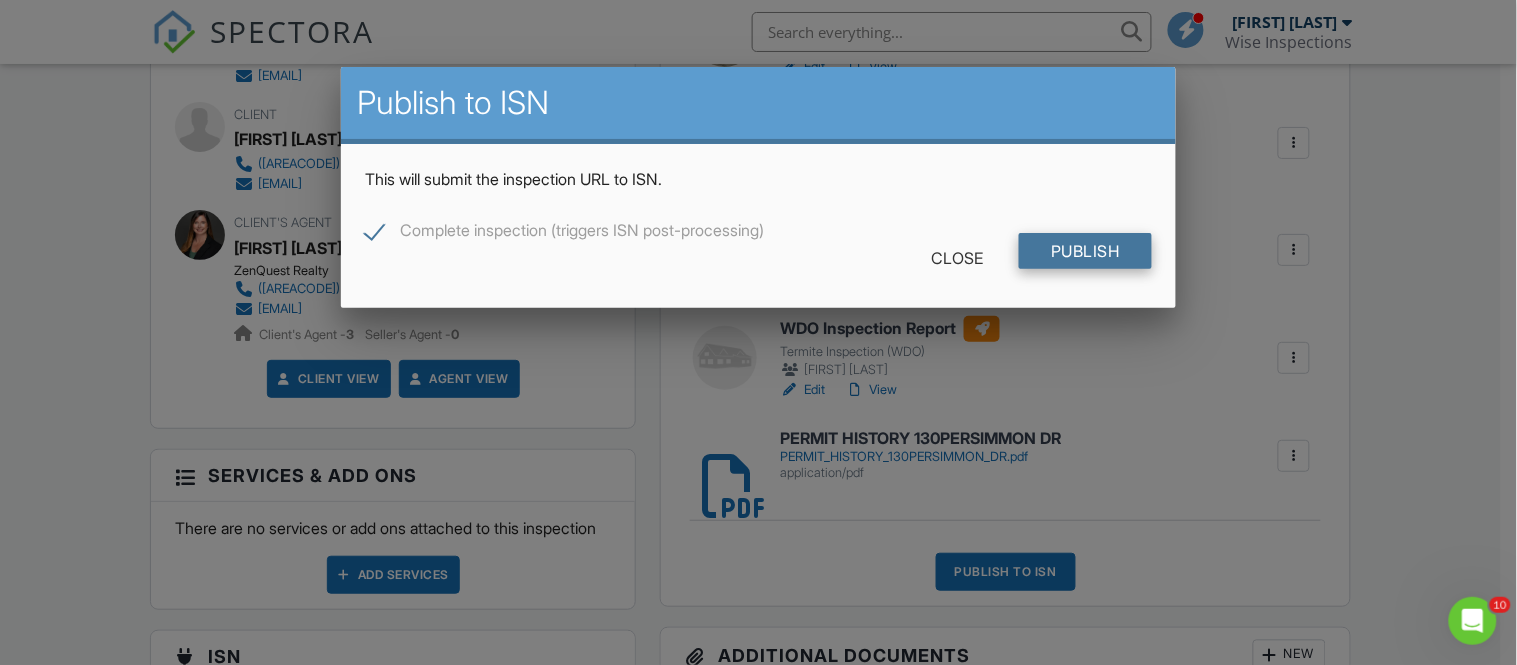 click on "Publish" at bounding box center [1085, 251] 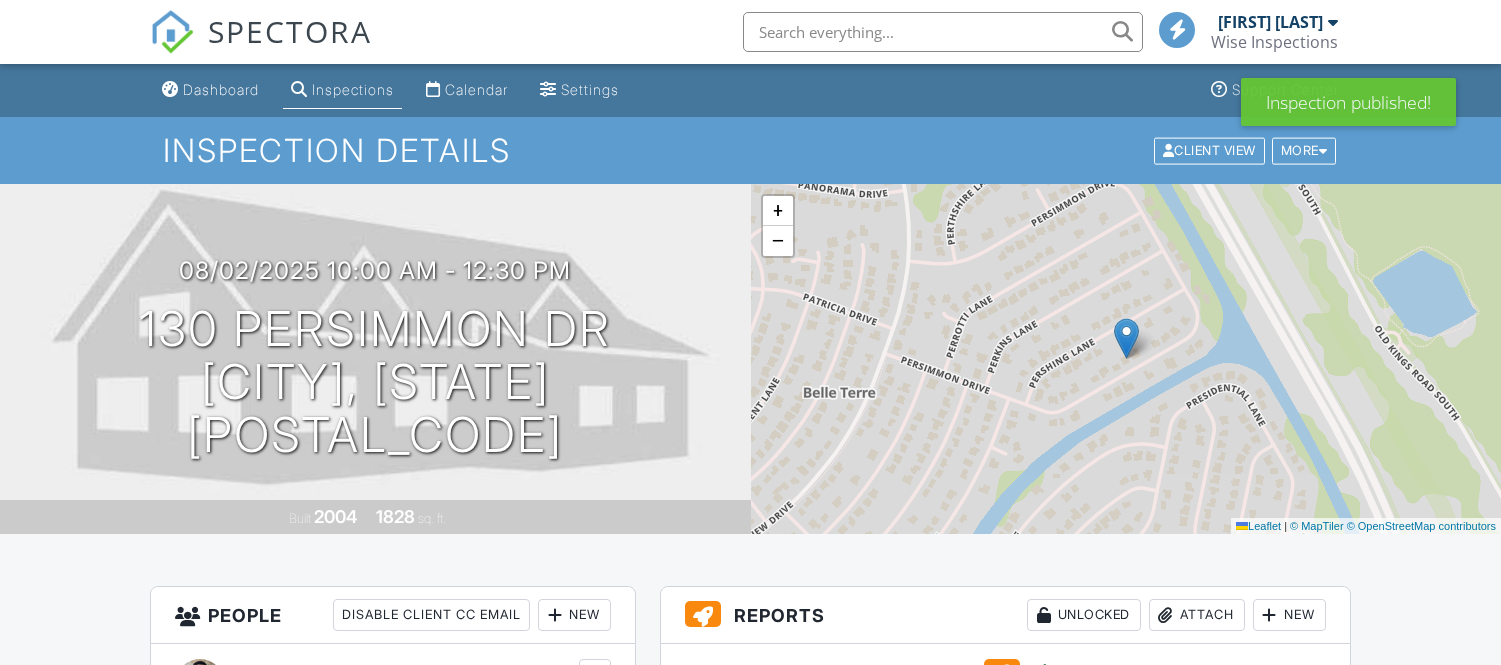 scroll, scrollTop: 0, scrollLeft: 0, axis: both 